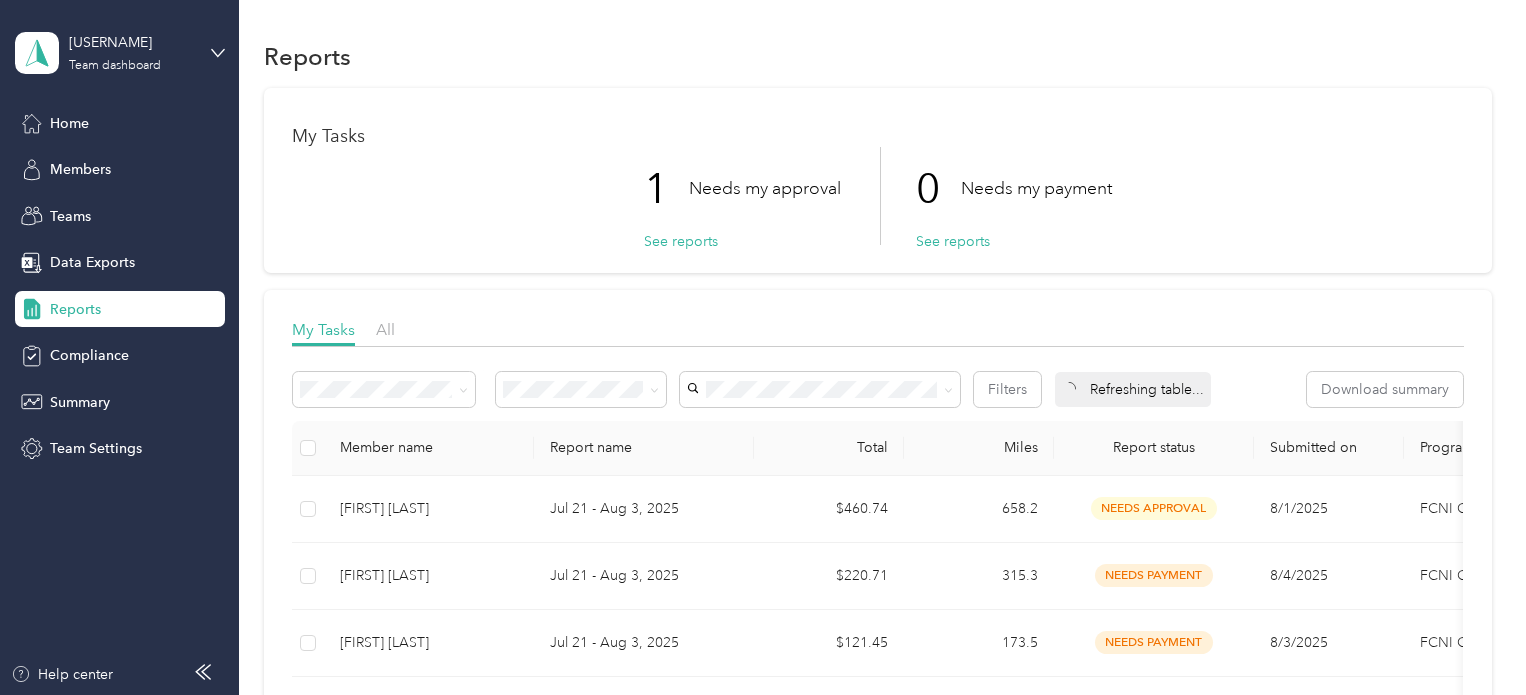 scroll, scrollTop: 0, scrollLeft: 0, axis: both 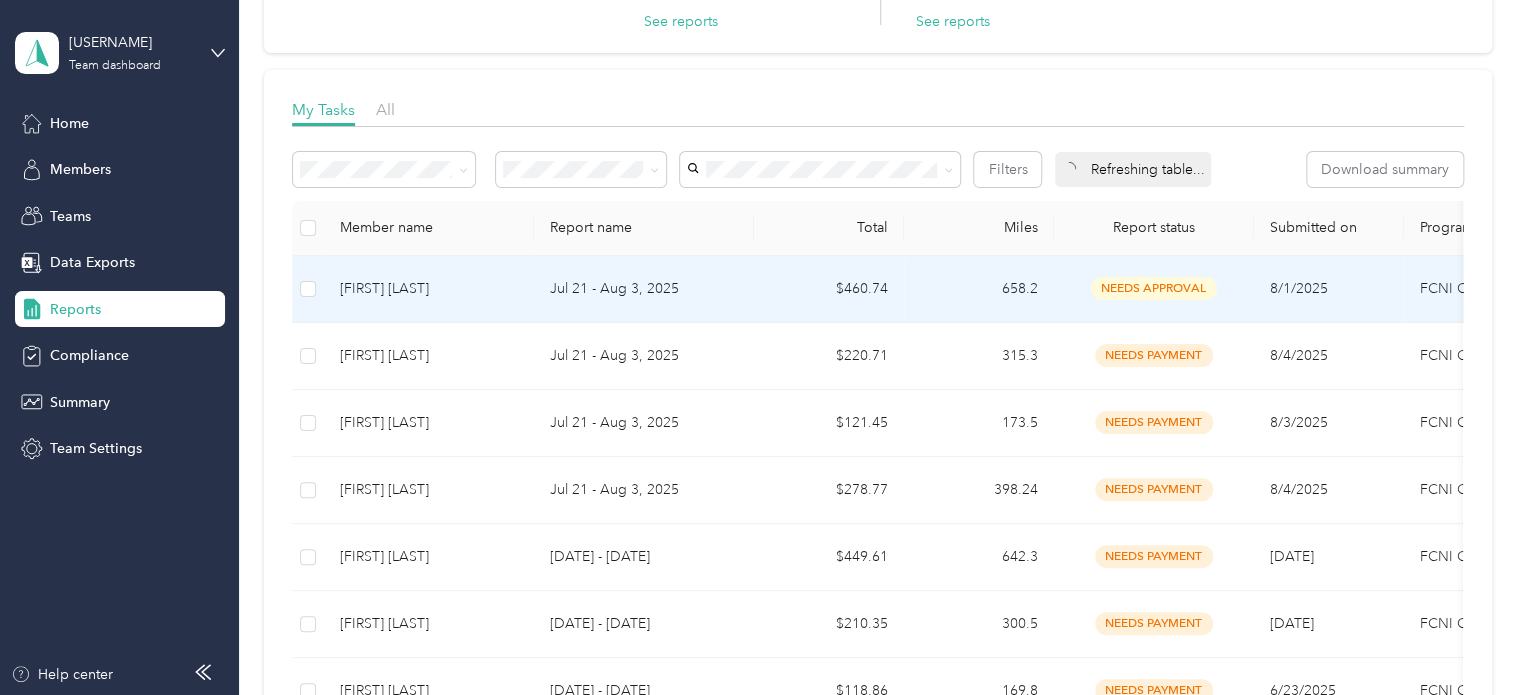click on "[FIRST] [LAST]" at bounding box center (429, 289) 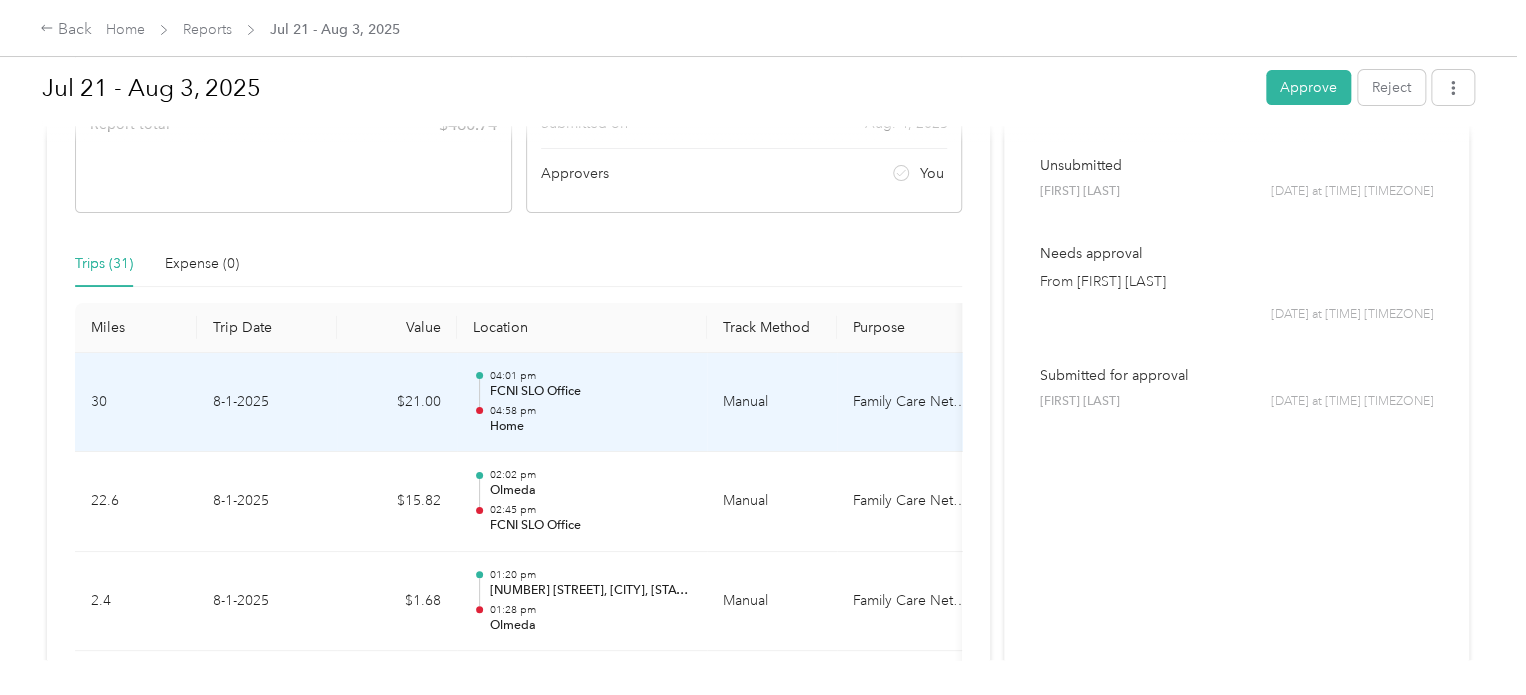 scroll, scrollTop: 482, scrollLeft: 0, axis: vertical 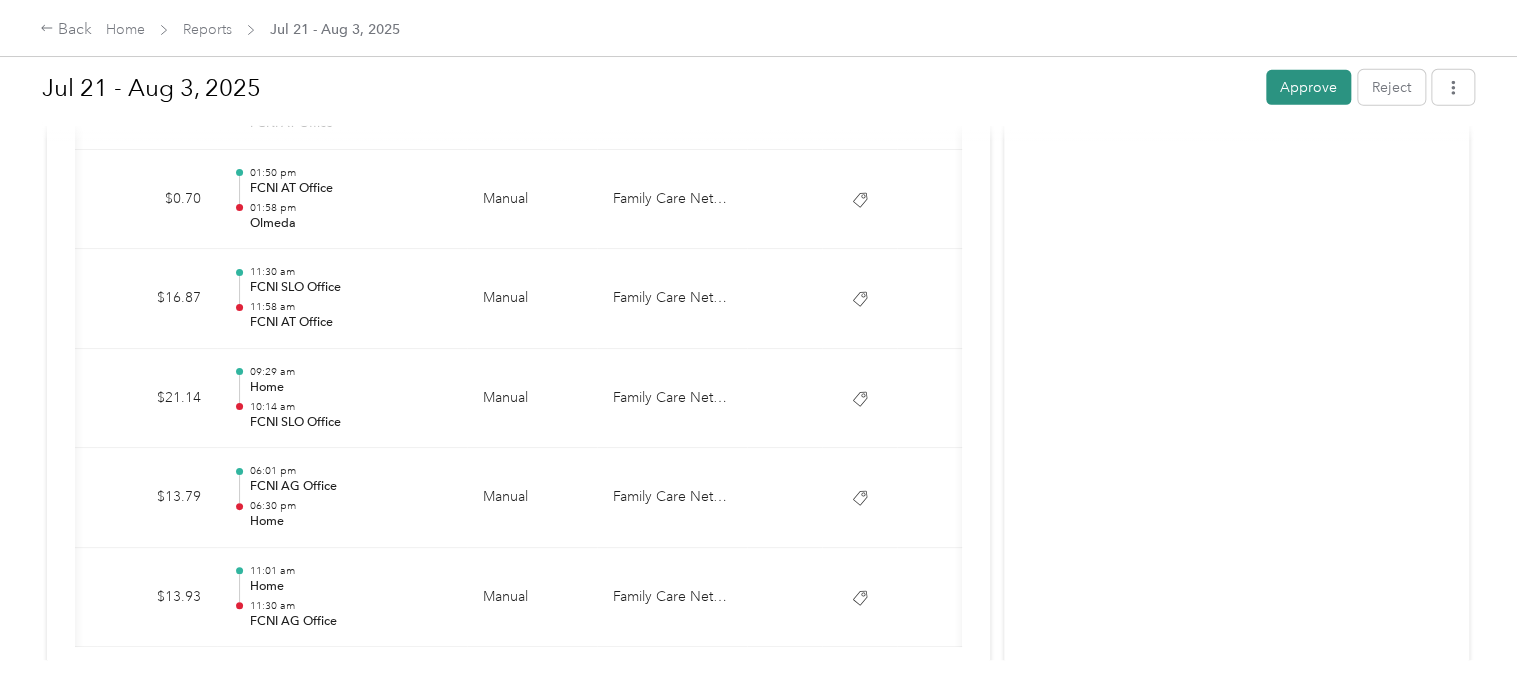 click on "Approve" at bounding box center [1308, 87] 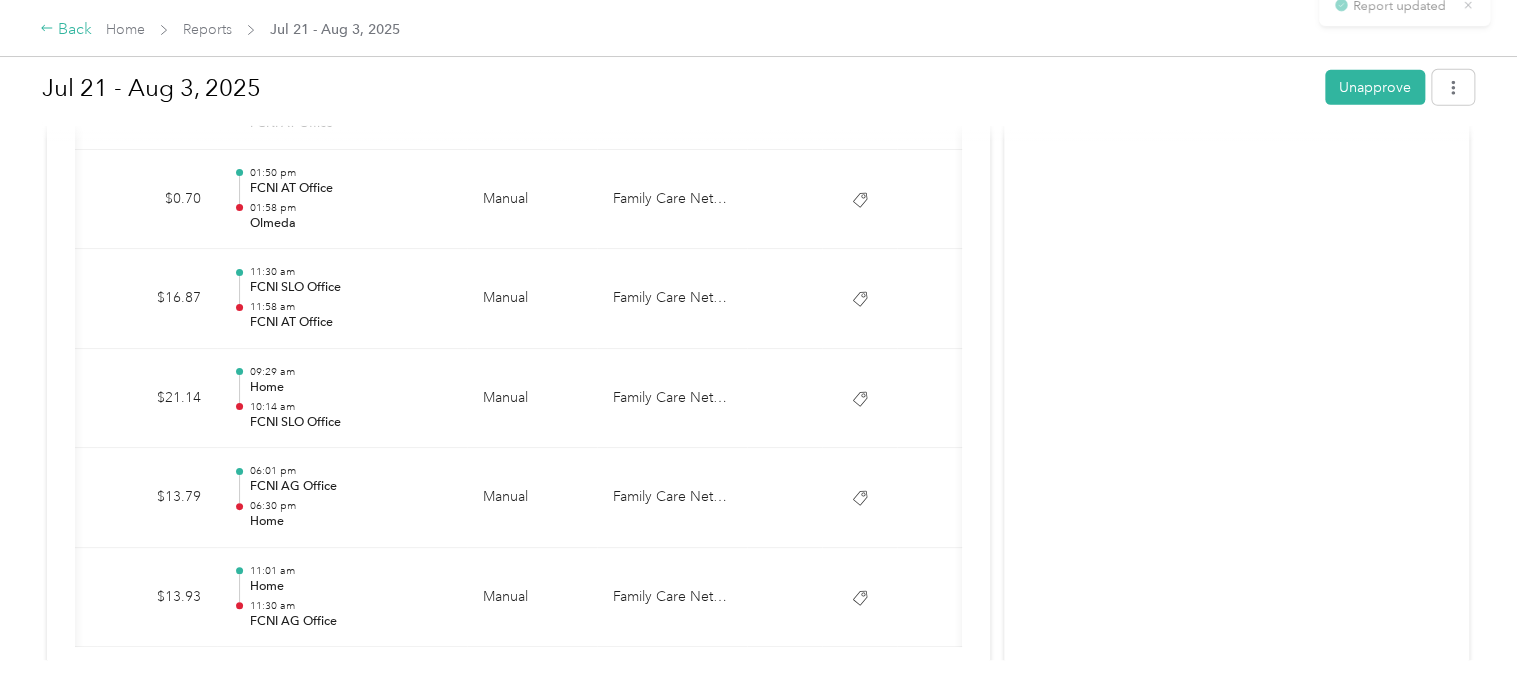 click on "Back" at bounding box center [66, 30] 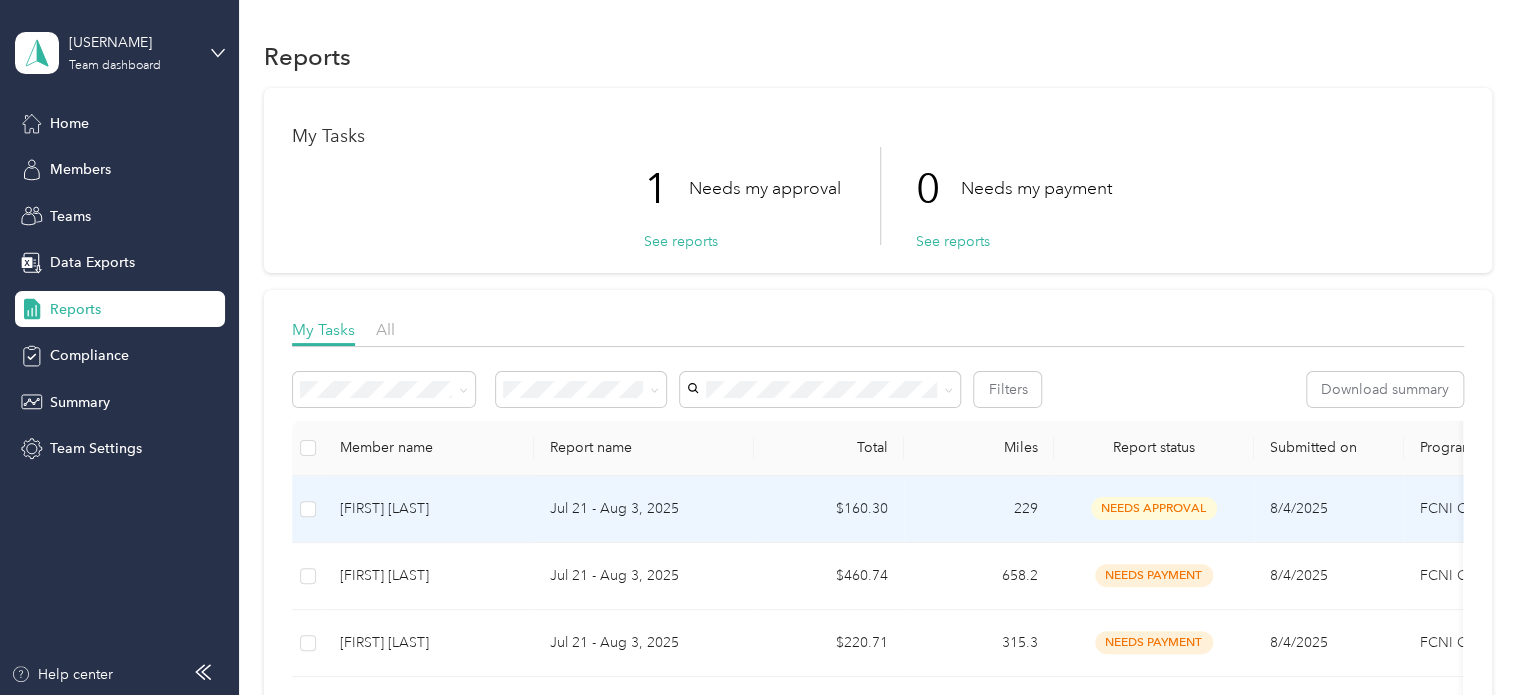 click on "Jul 21 - Aug 3, 2025" at bounding box center (644, 509) 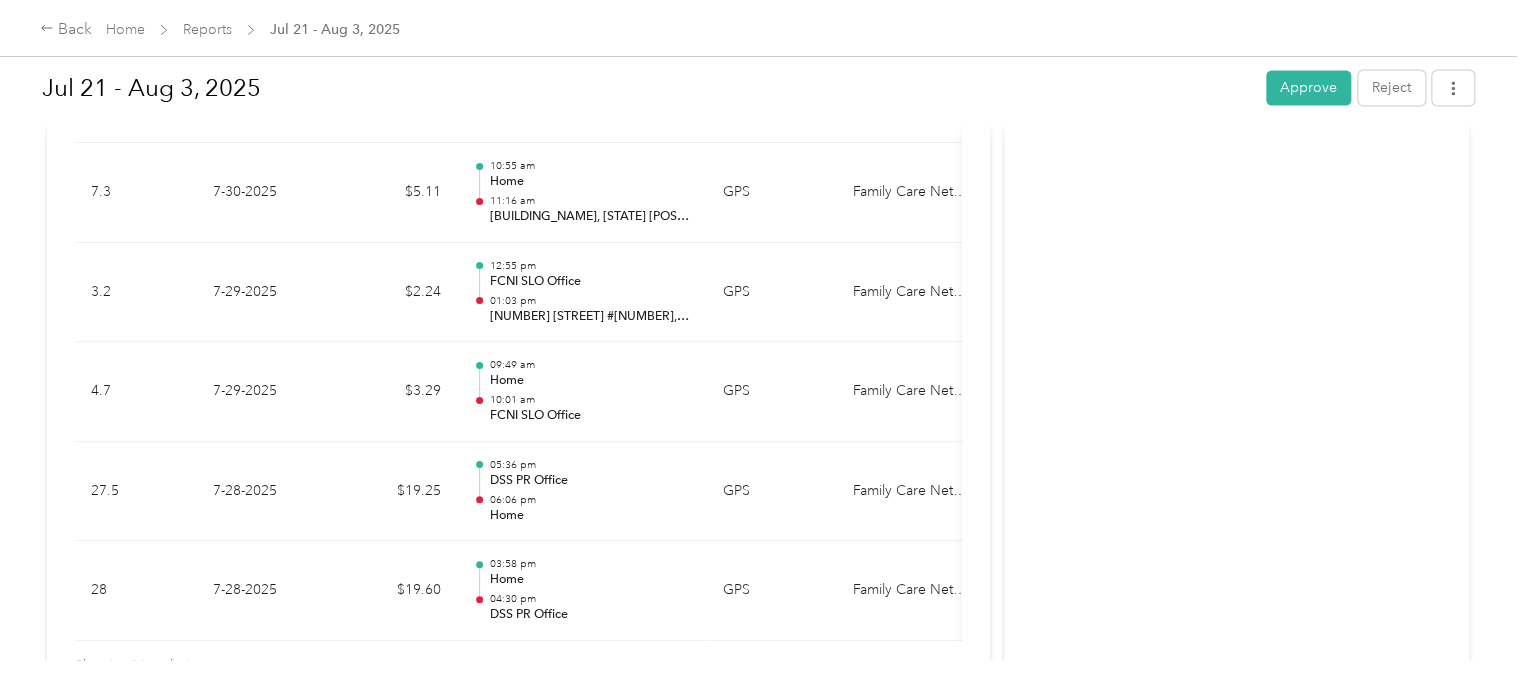 scroll, scrollTop: 1796, scrollLeft: 0, axis: vertical 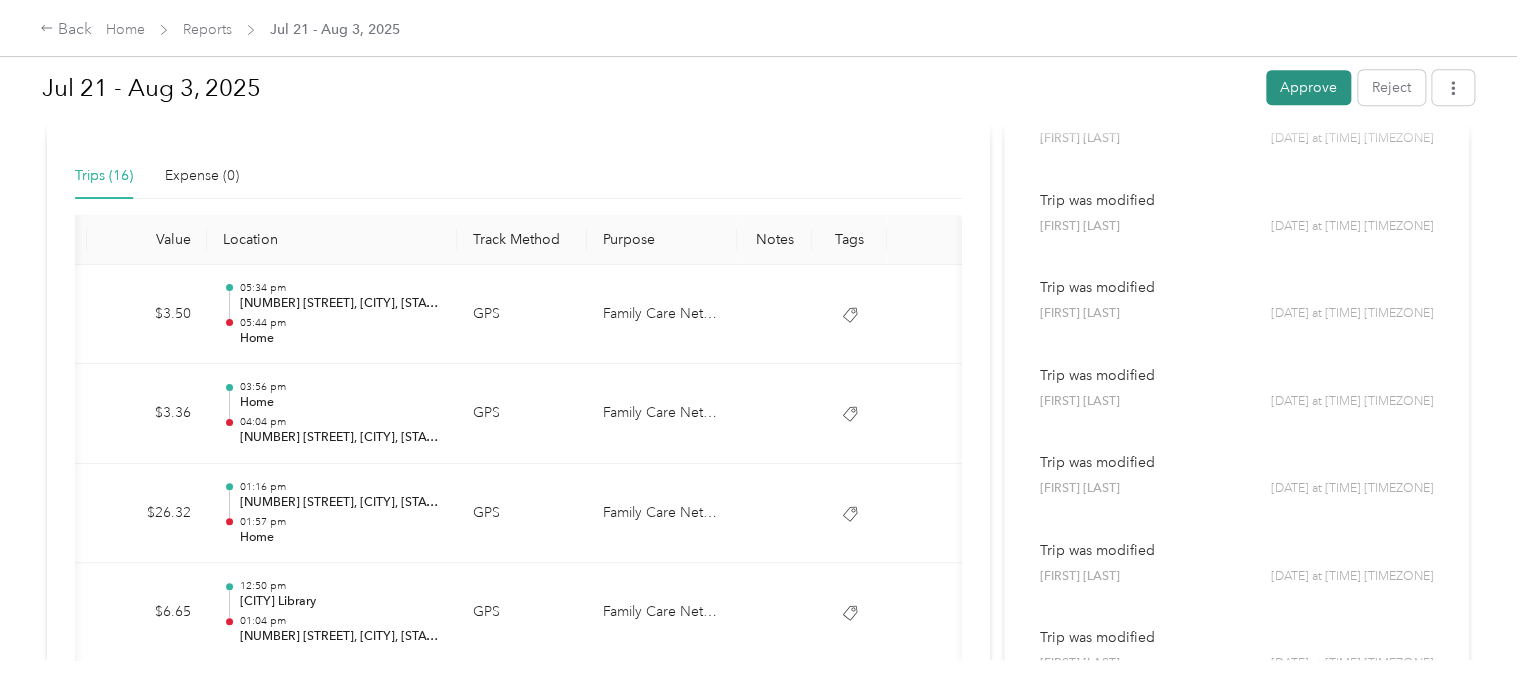 click on "Approve" at bounding box center [1308, 87] 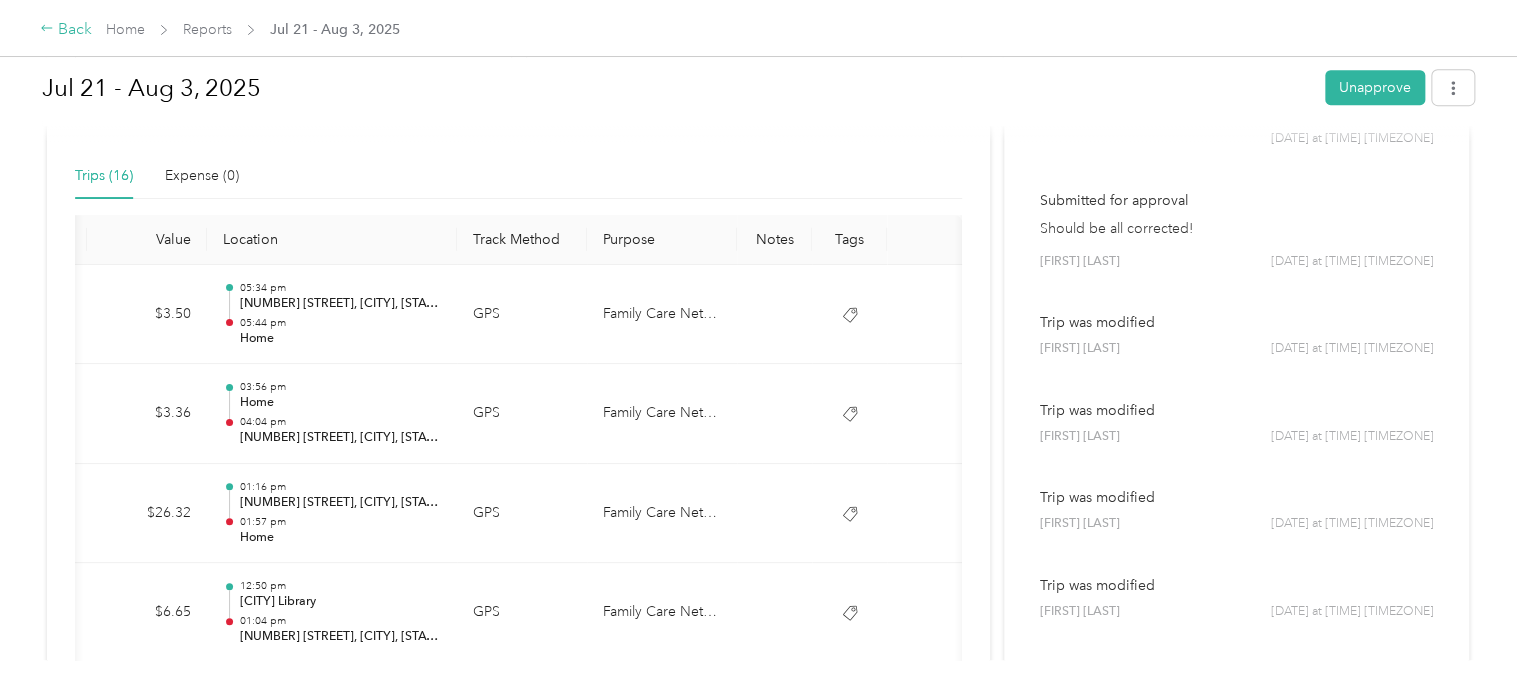 click on "Back" at bounding box center (66, 30) 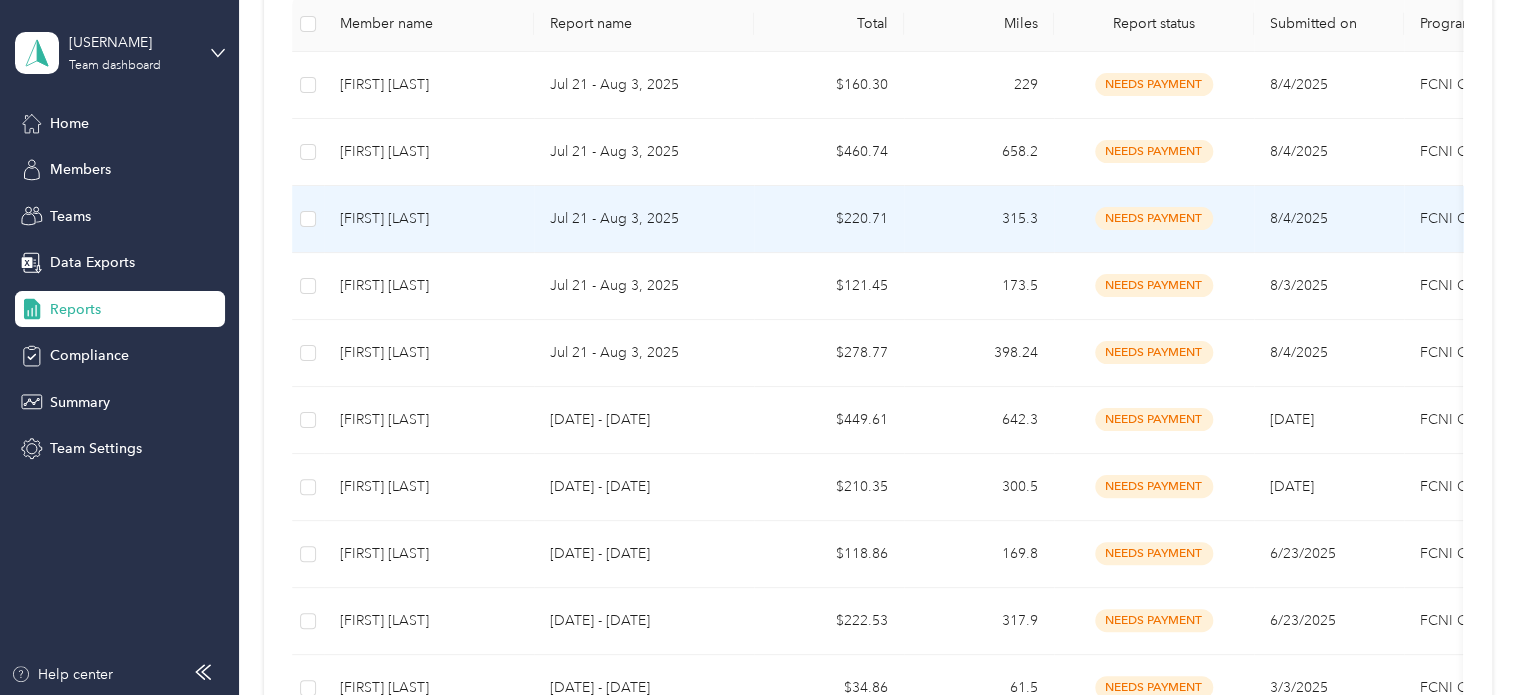 scroll, scrollTop: 424, scrollLeft: 0, axis: vertical 